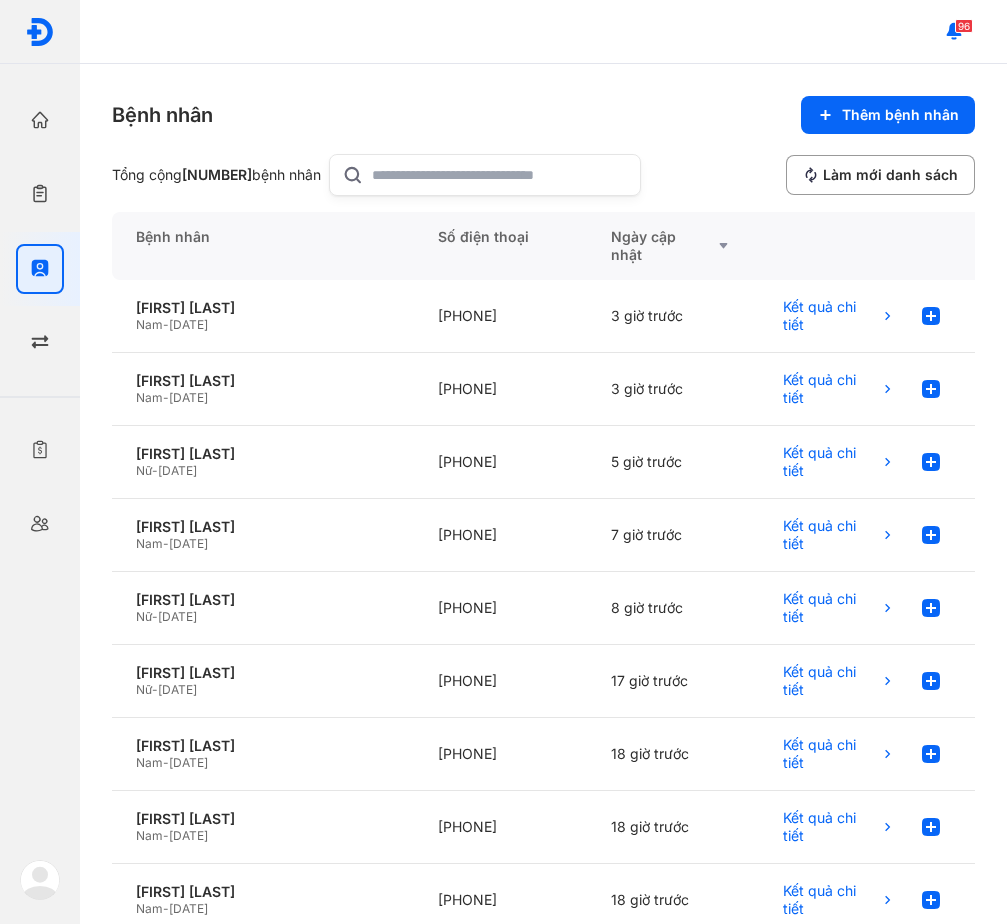 scroll, scrollTop: 0, scrollLeft: 0, axis: both 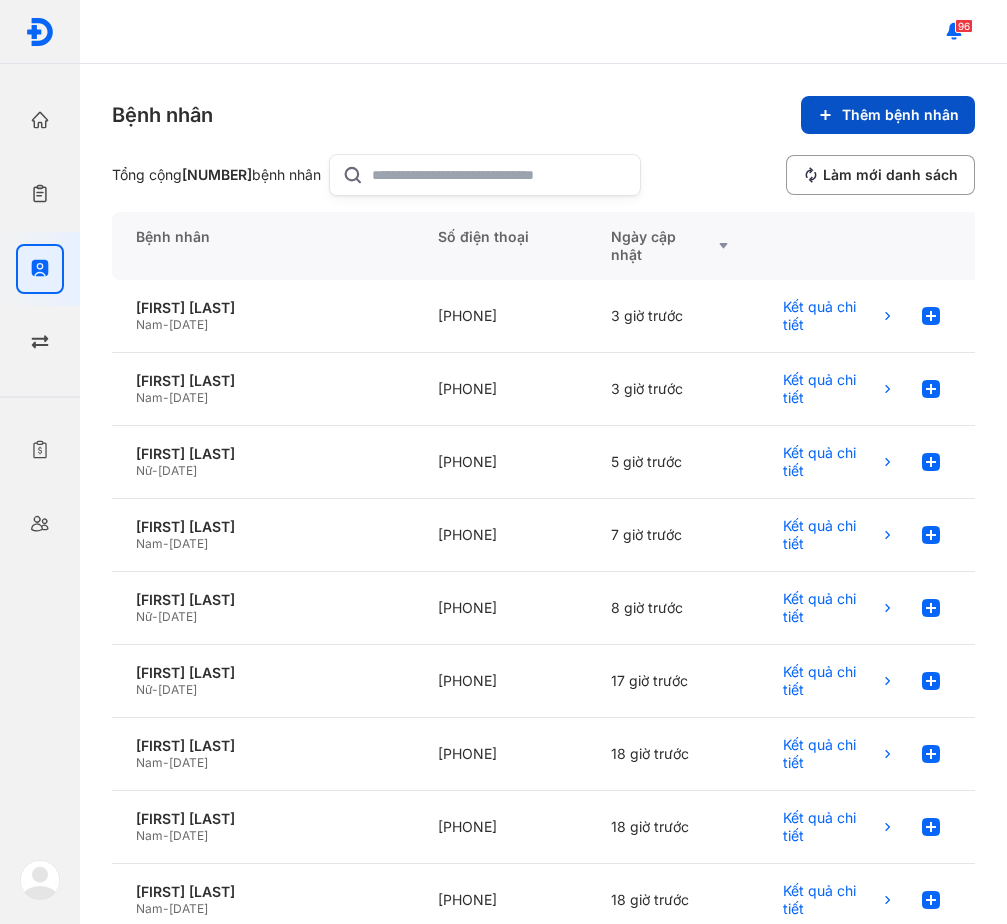 click on "Thêm bệnh nhân" at bounding box center [888, 115] 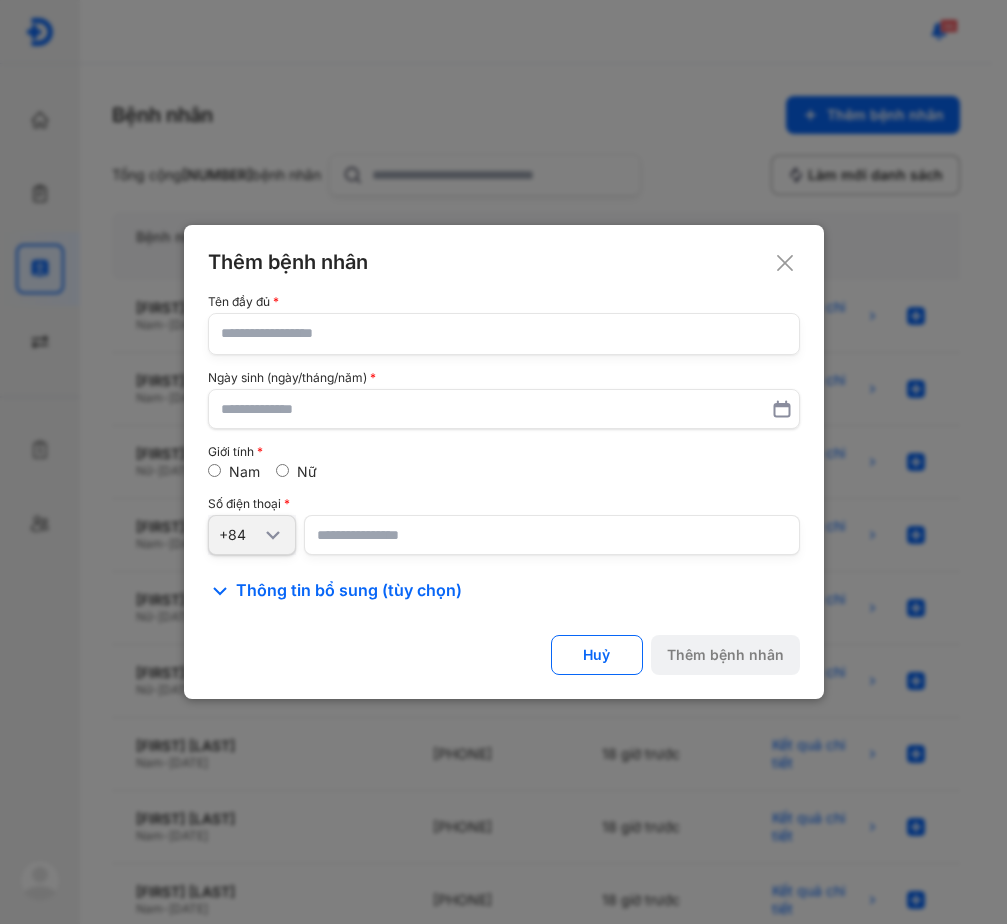 click on "Tên đầy đủ Ngày sinh (ngày/tháng/năm) Giới tính Nam Nữ Số điện thoại +84" 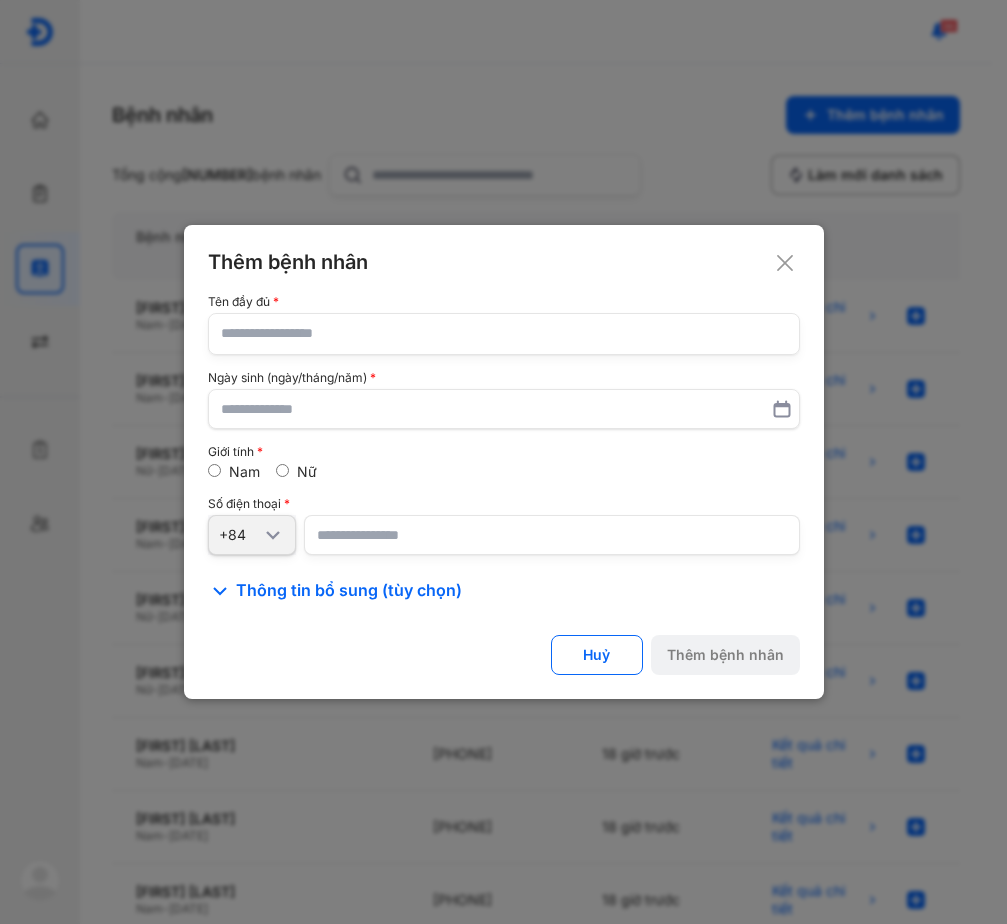 drag, startPoint x: 332, startPoint y: 340, endPoint x: 255, endPoint y: 5, distance: 343.73535 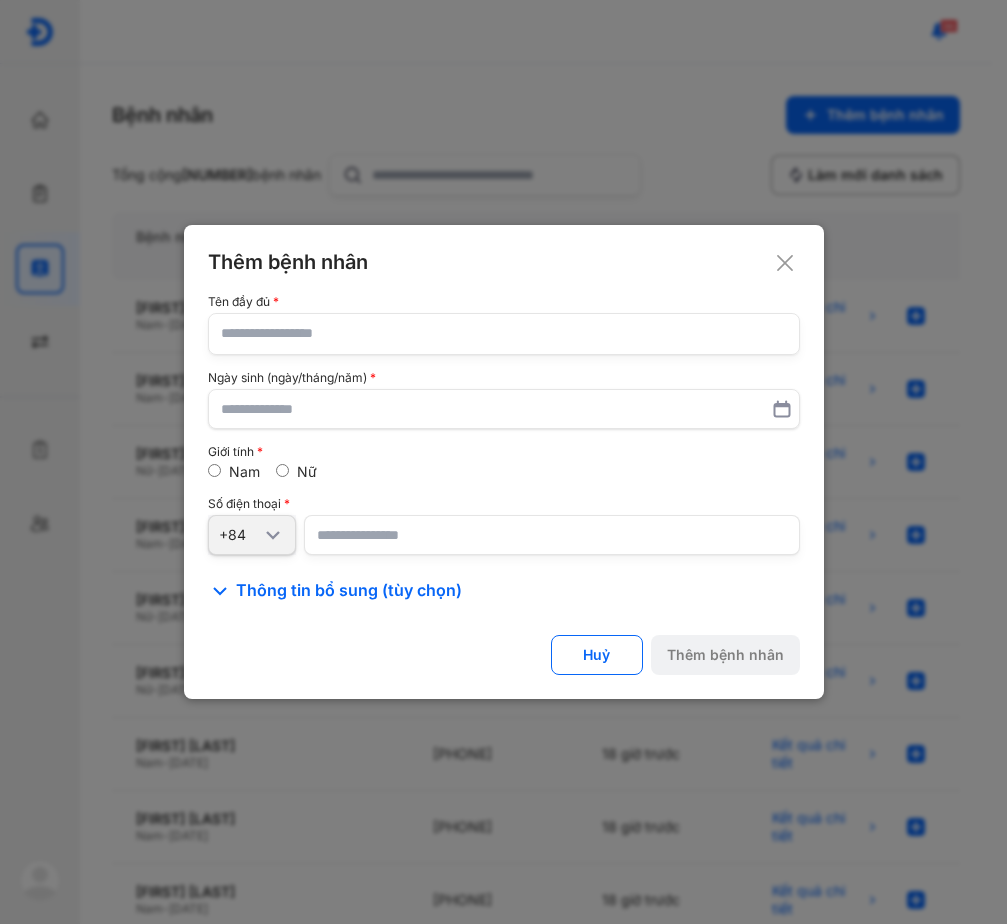 click 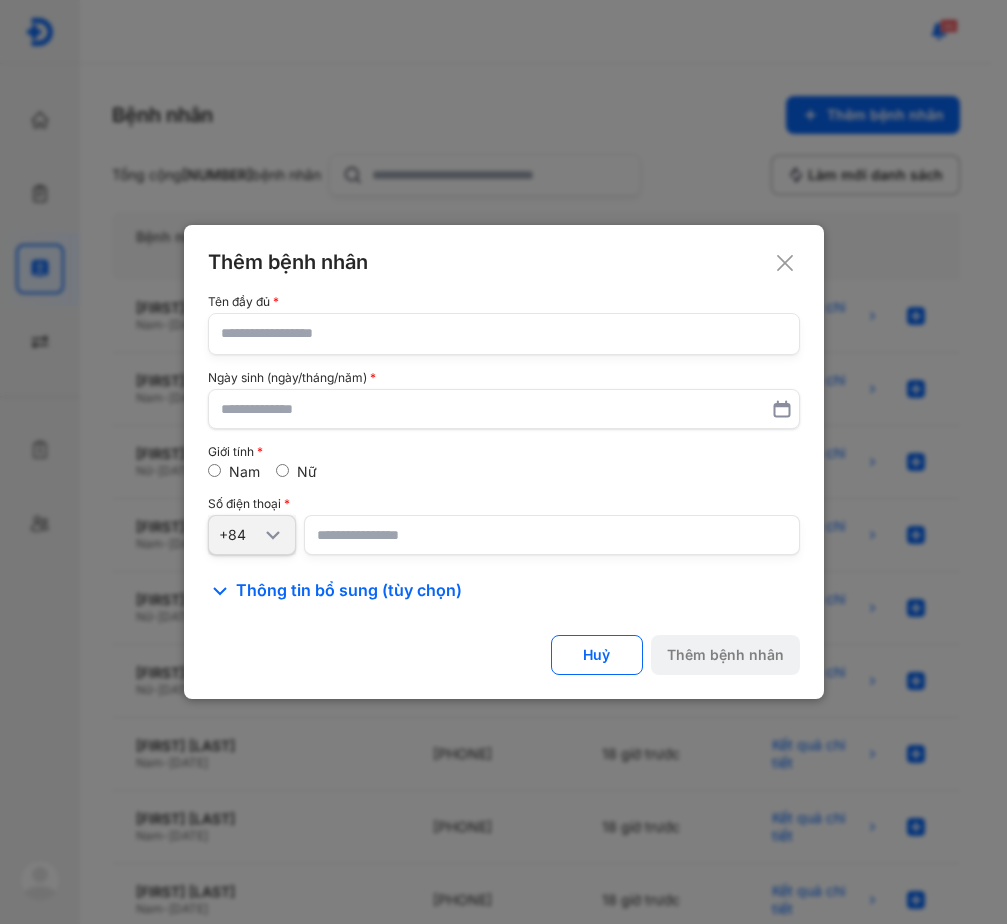 click 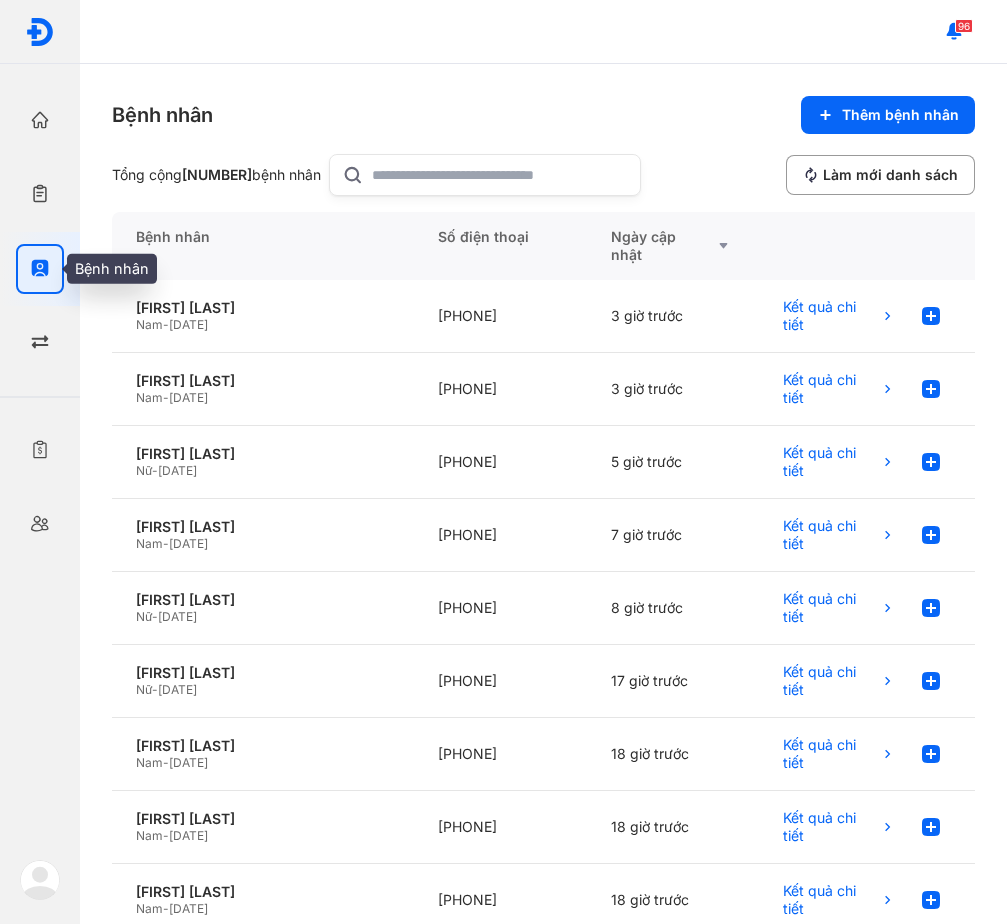 click at bounding box center (40, 269) 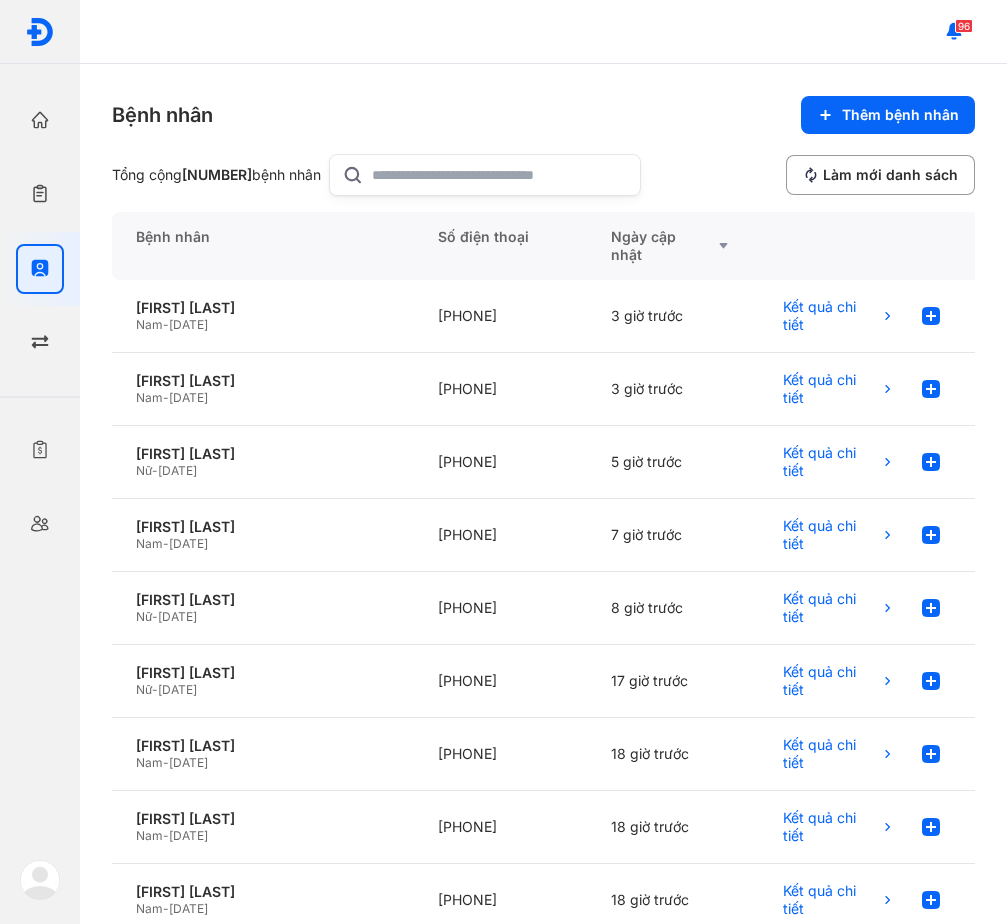 click on "Bệnh nhân Thêm bệnh nhân" at bounding box center [543, 115] 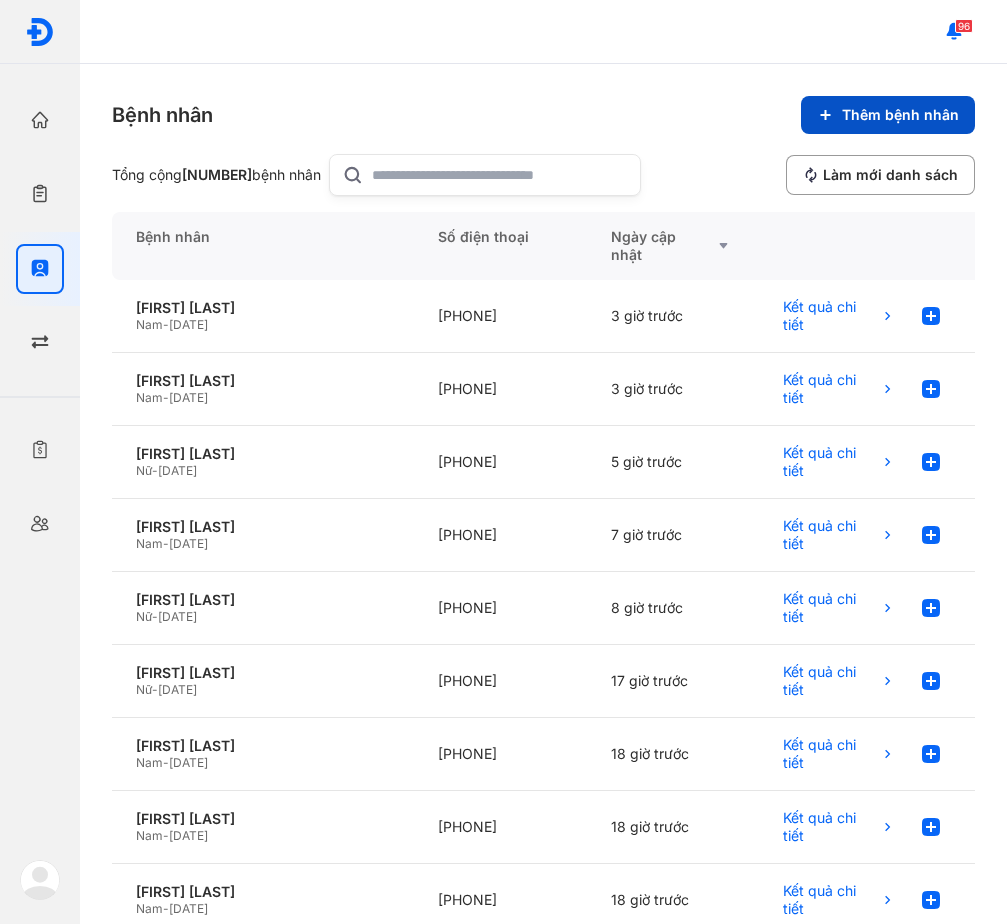 click on "Thêm bệnh nhân" 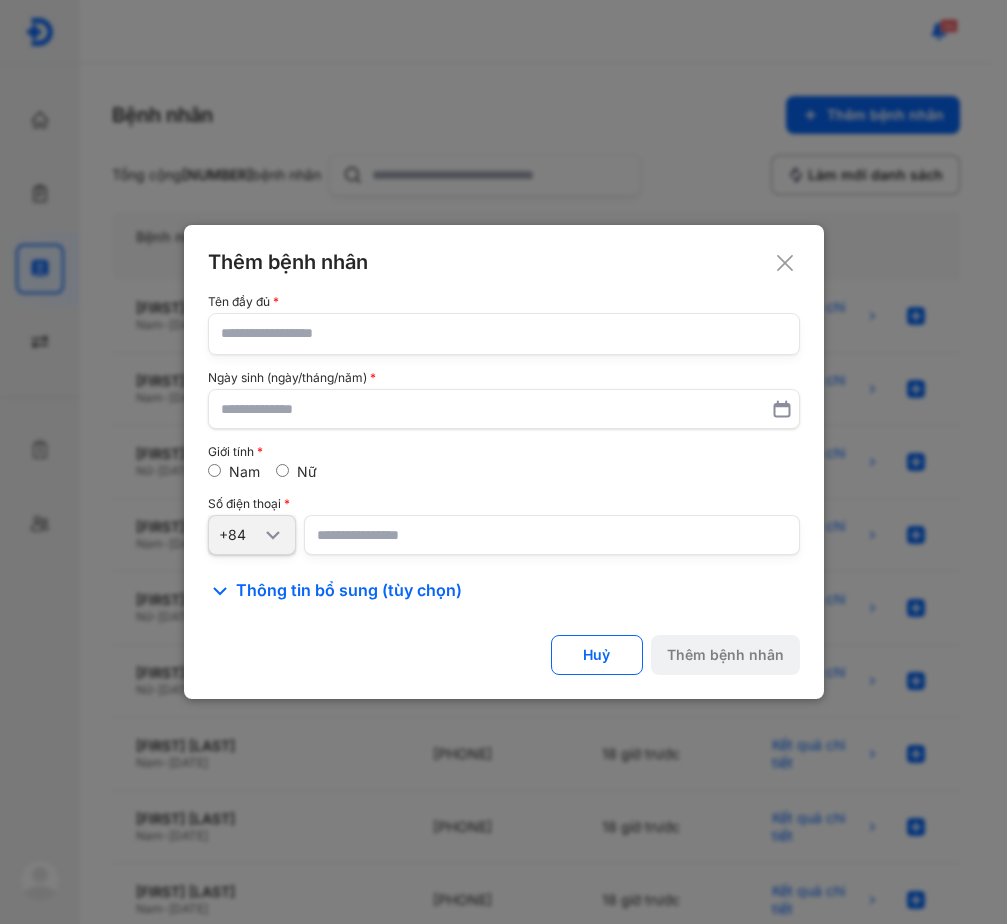click 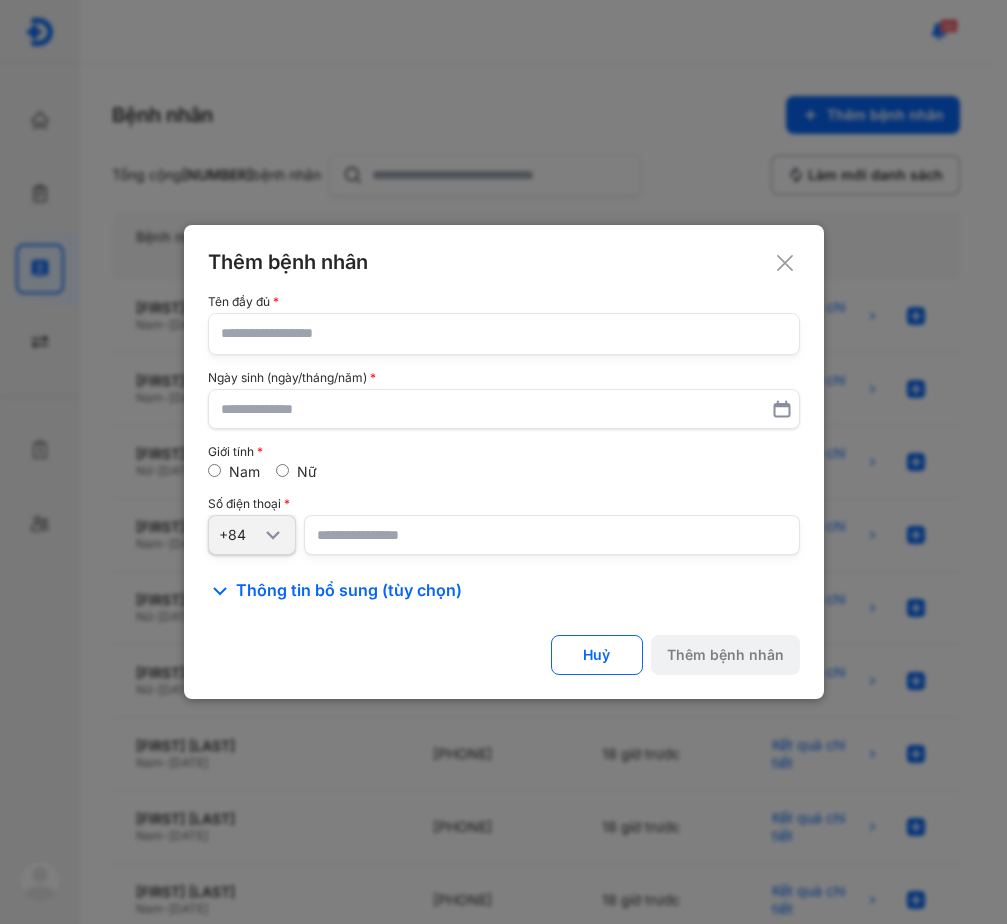 click 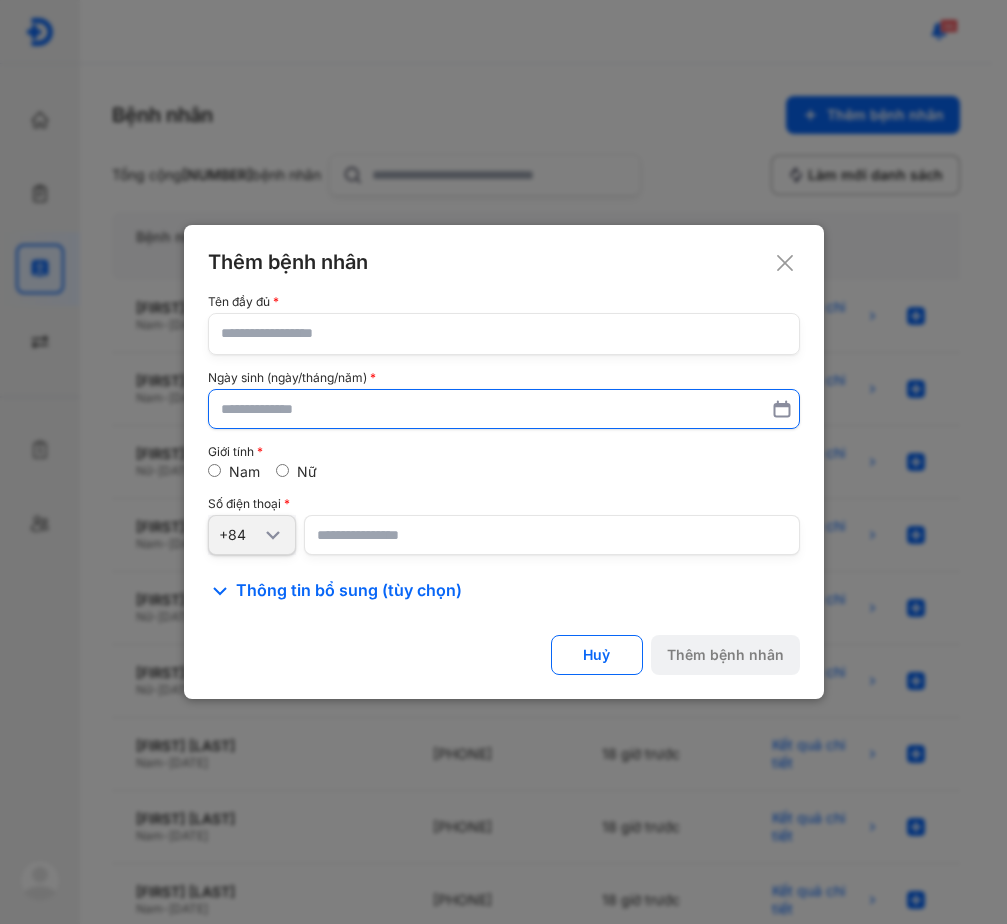 paste on "**********" 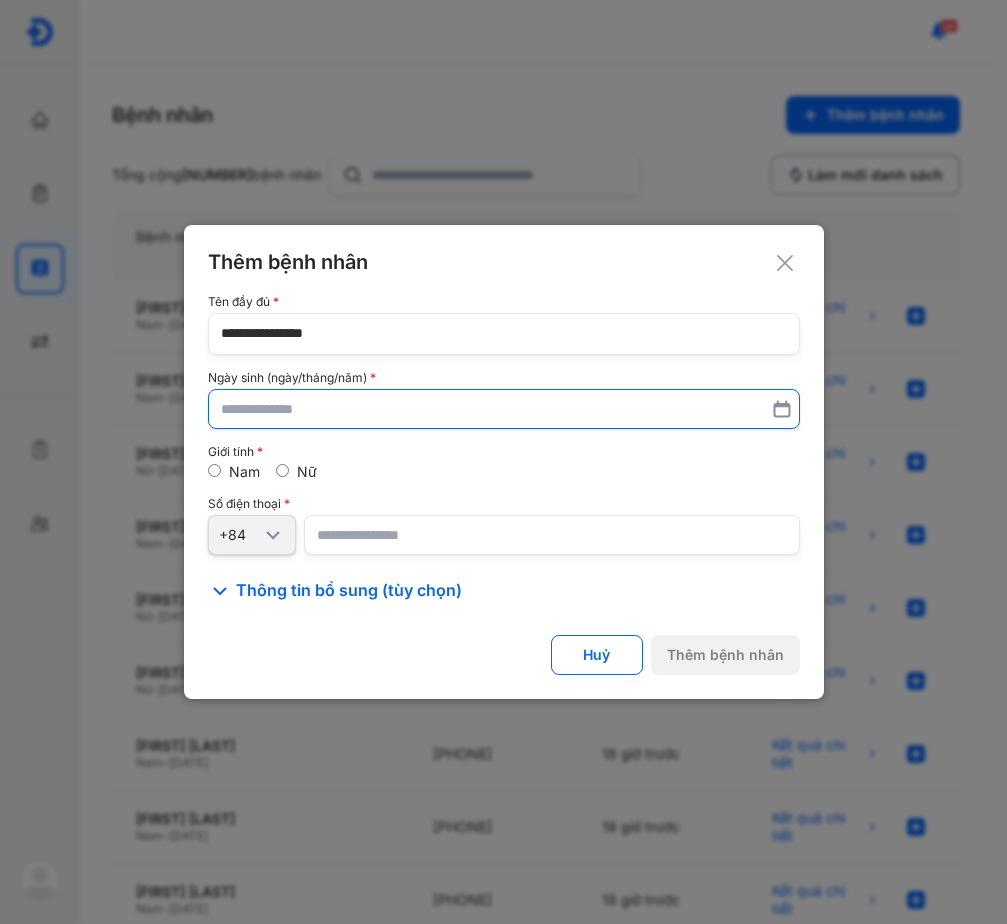 type on "**********" 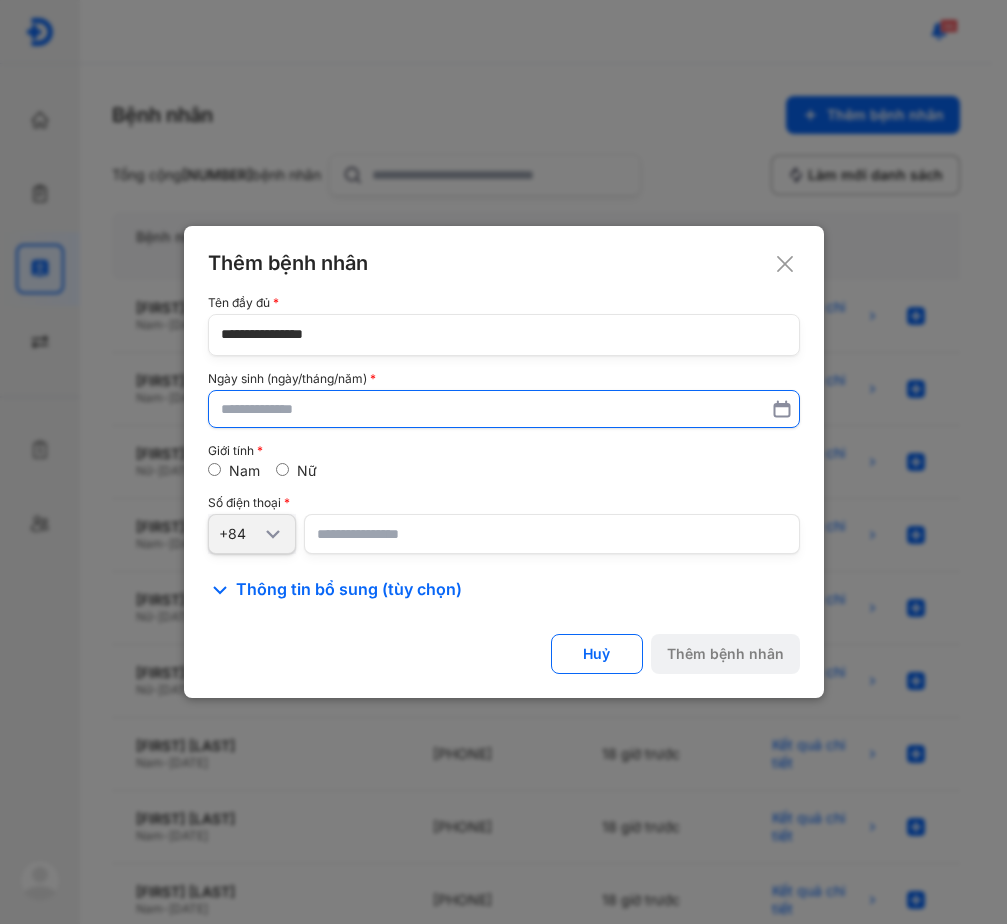click at bounding box center (504, 409) 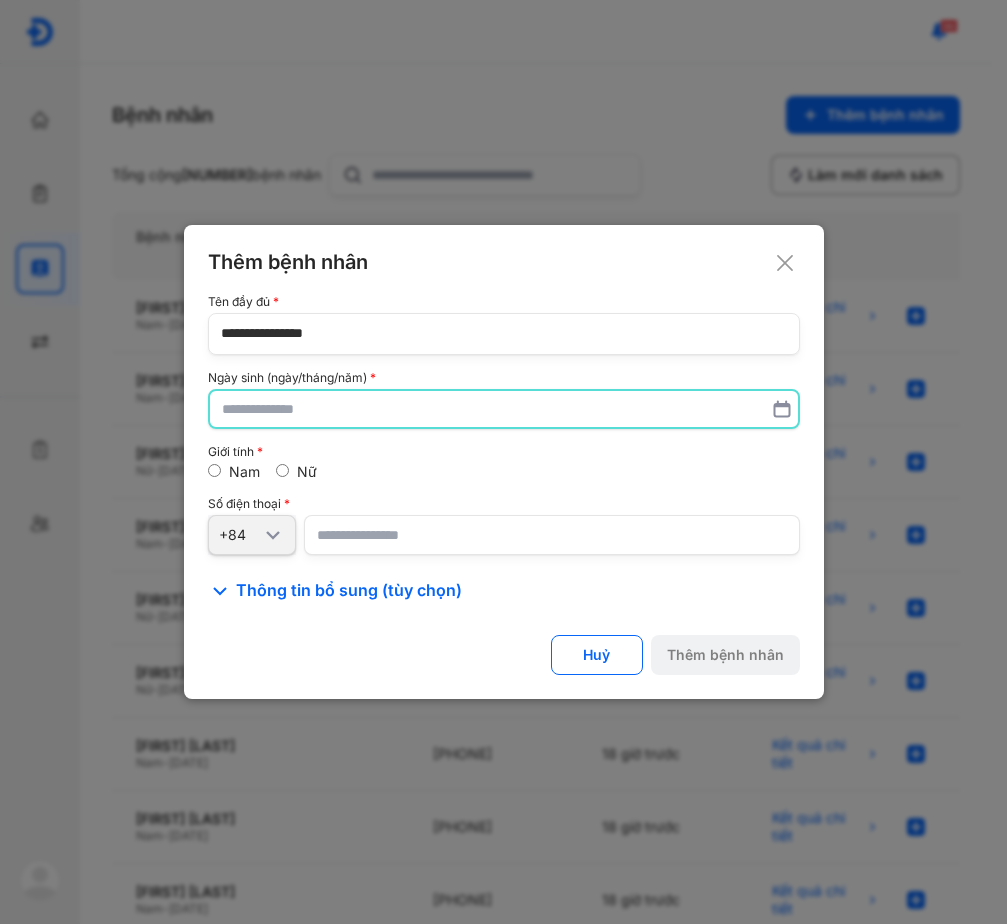 click at bounding box center (504, 409) 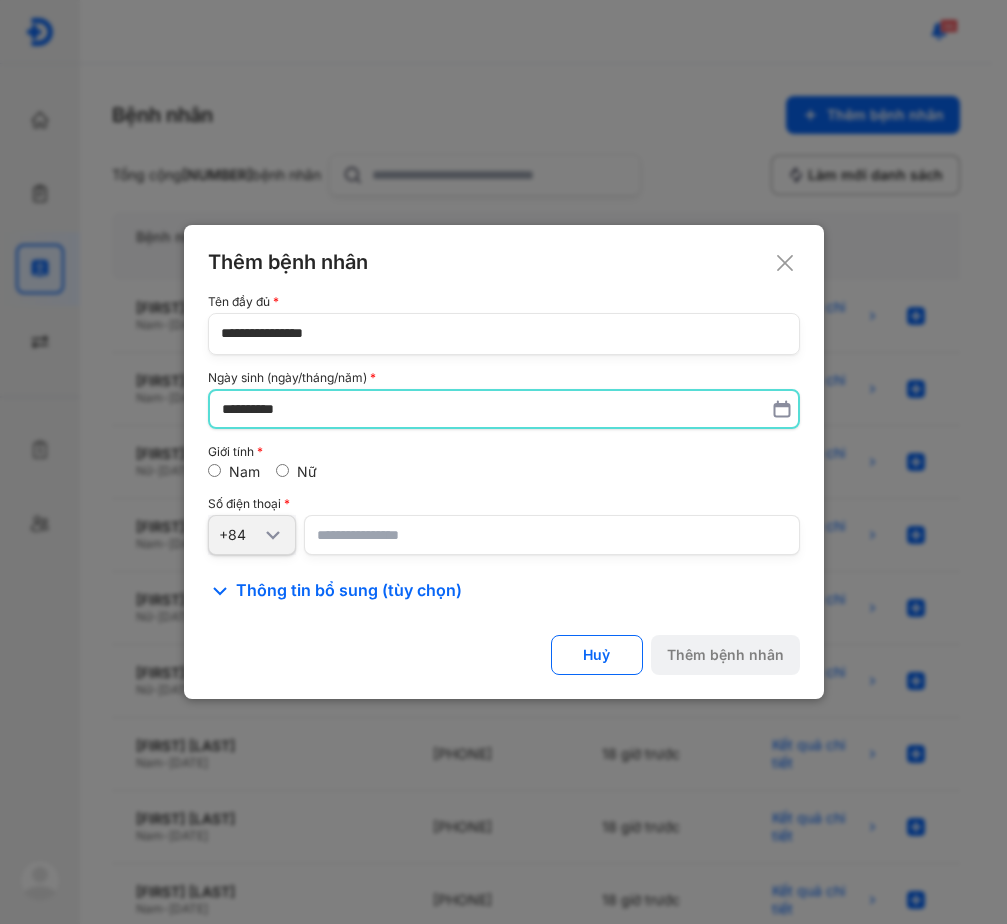 type on "**********" 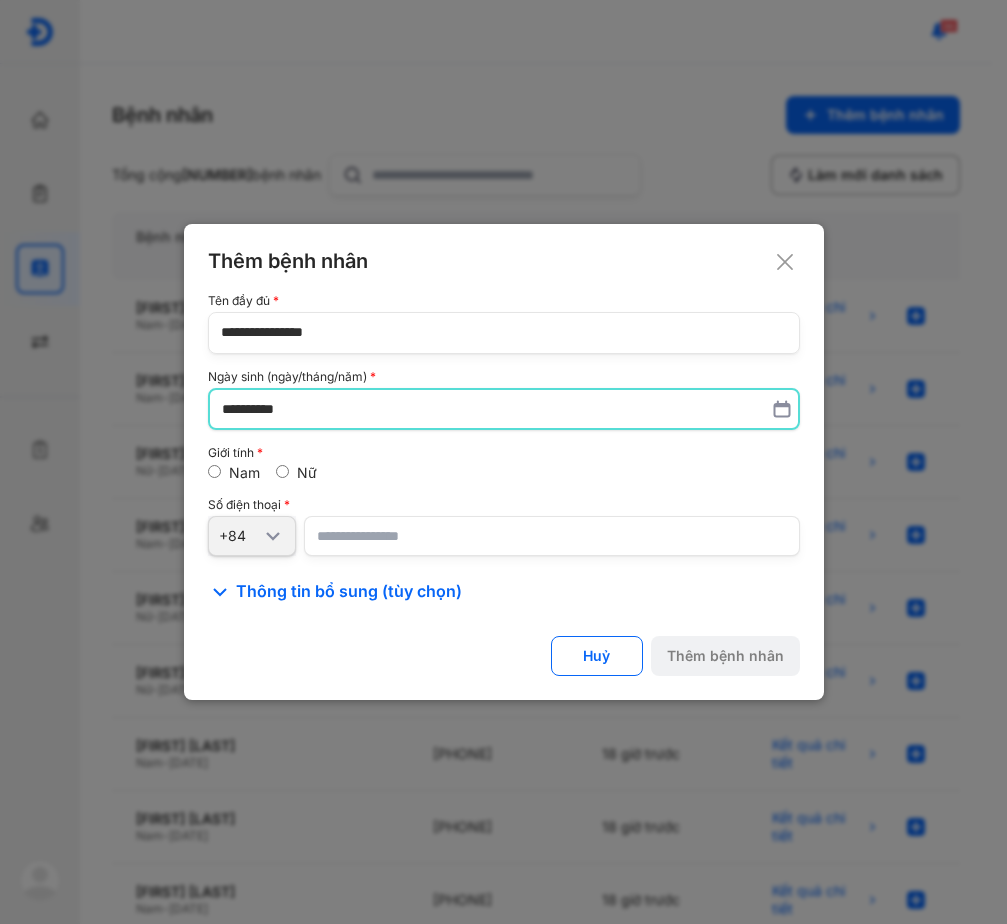 click at bounding box center [552, 536] 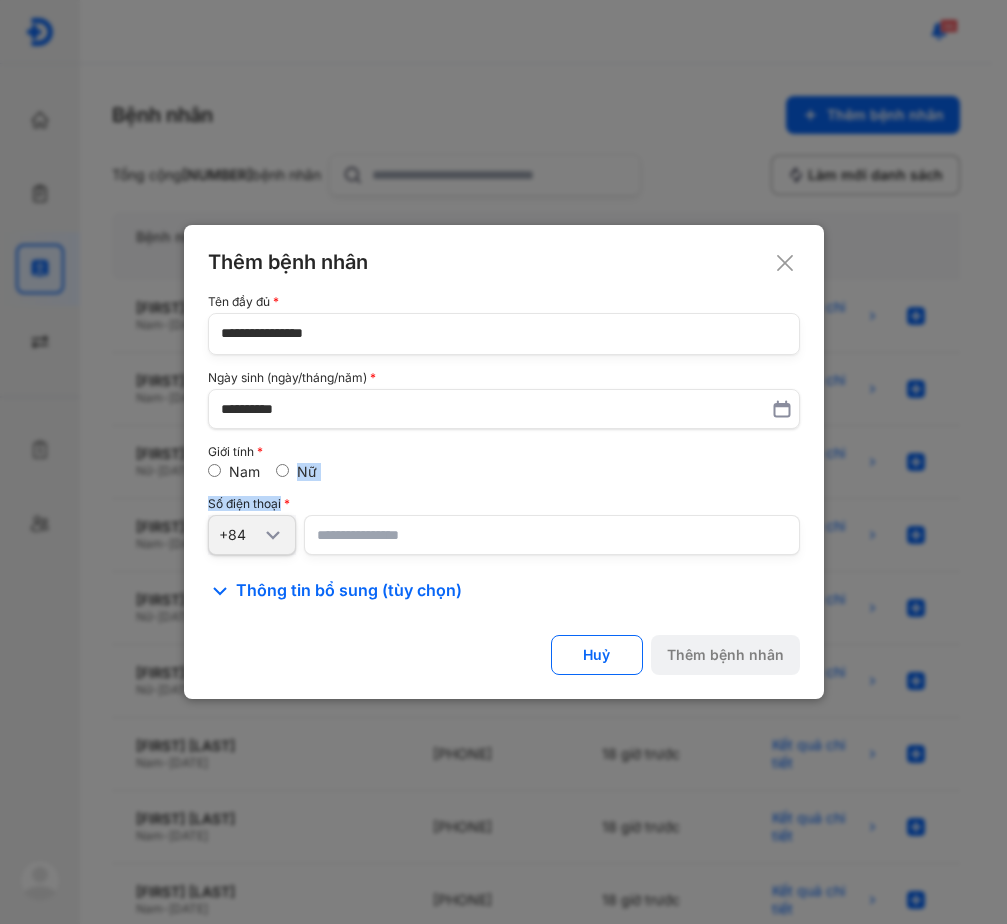 click on "**********" 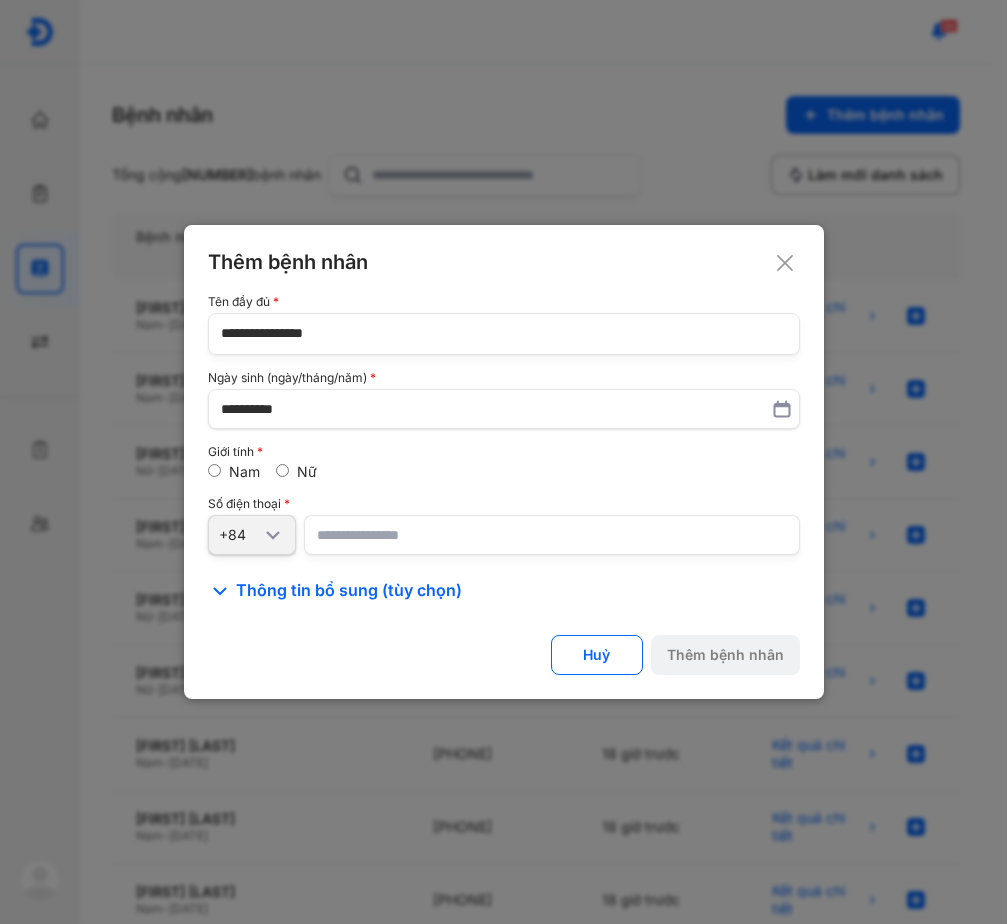click at bounding box center [552, 535] 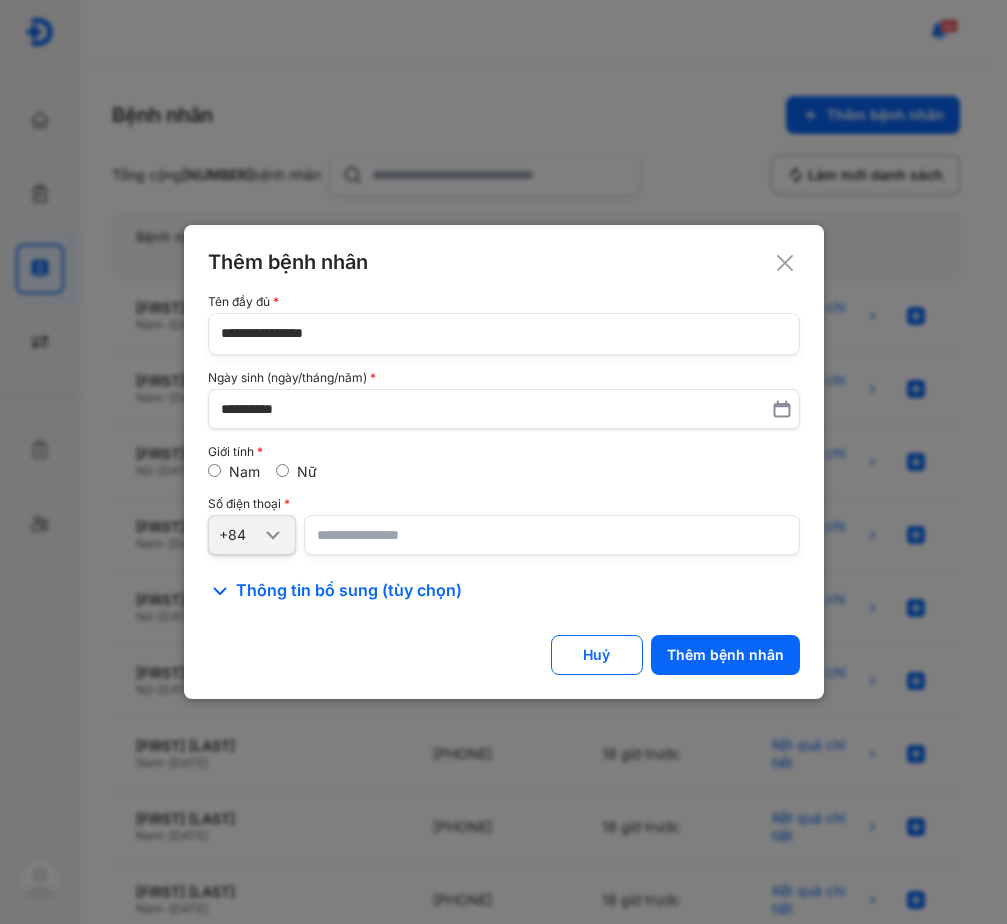 type on "**********" 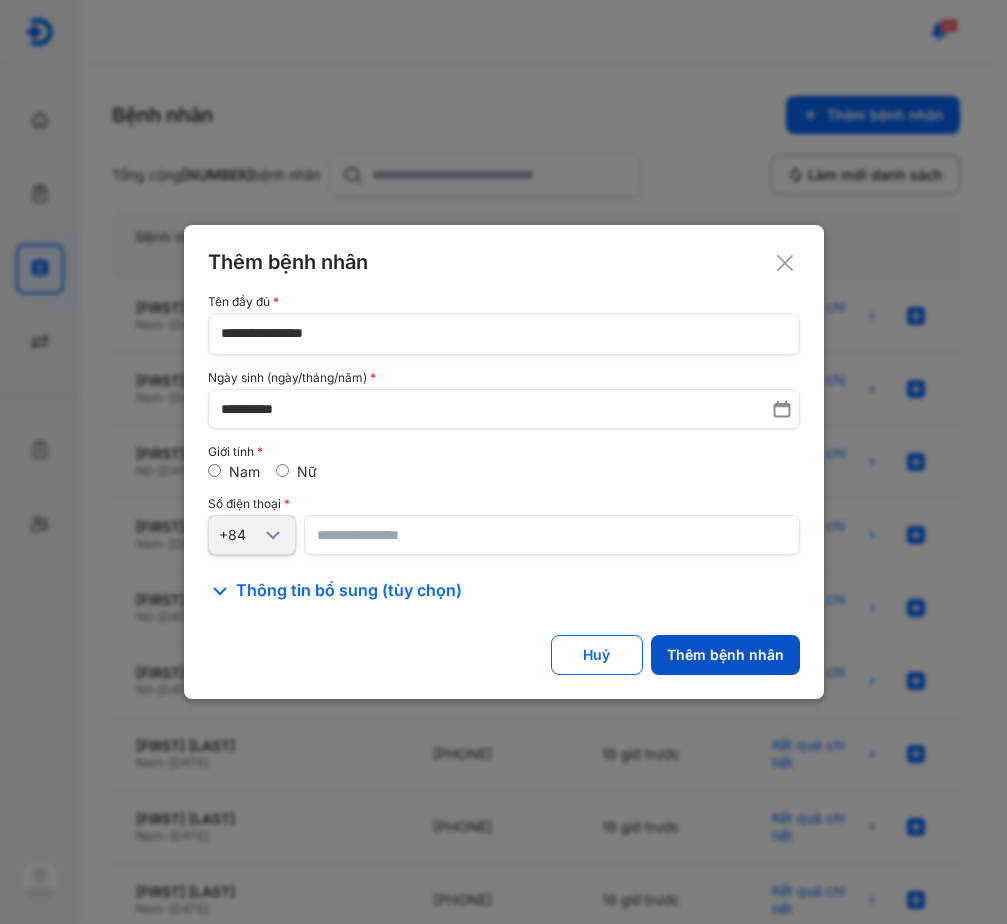 click on "Thêm bệnh nhân" at bounding box center (725, 655) 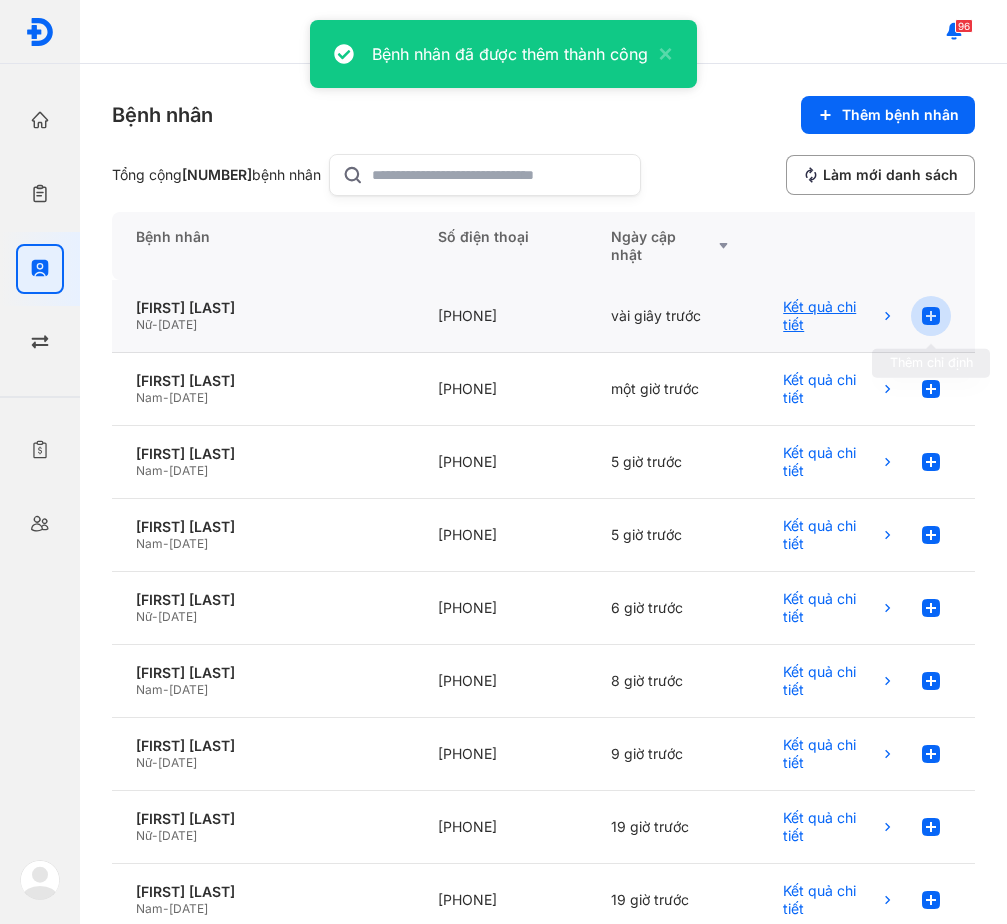 click 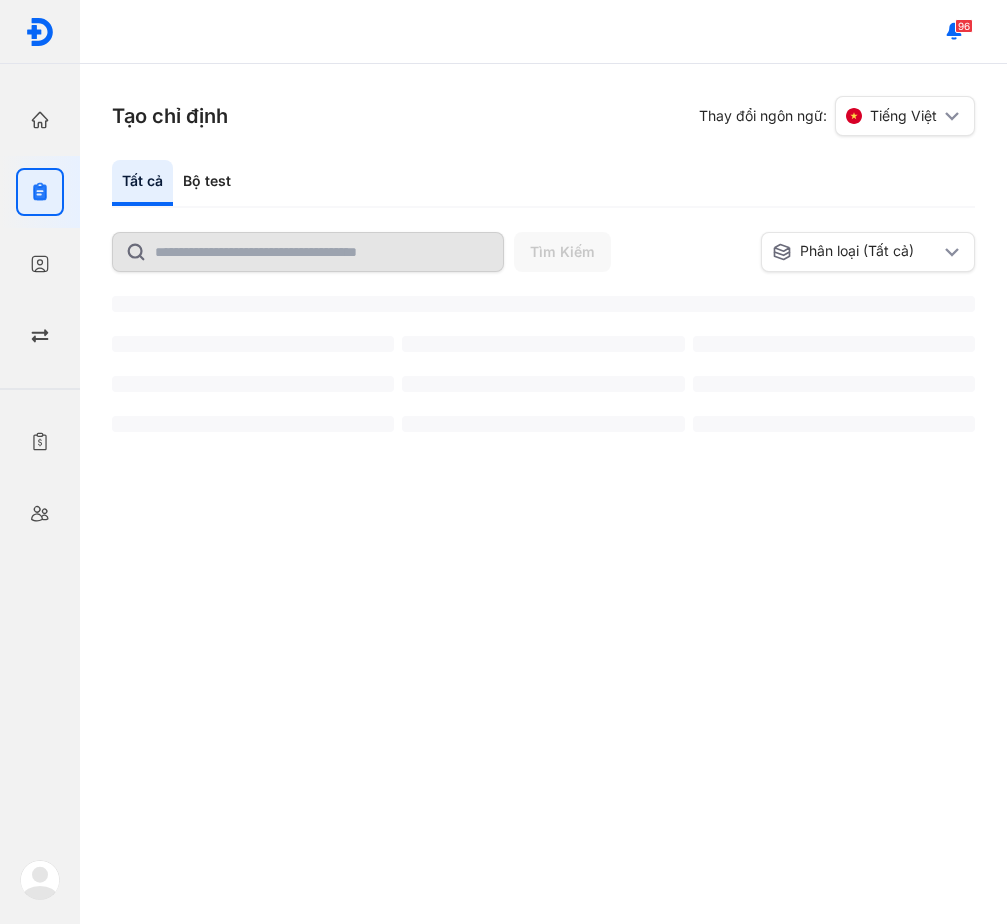 scroll, scrollTop: 0, scrollLeft: 0, axis: both 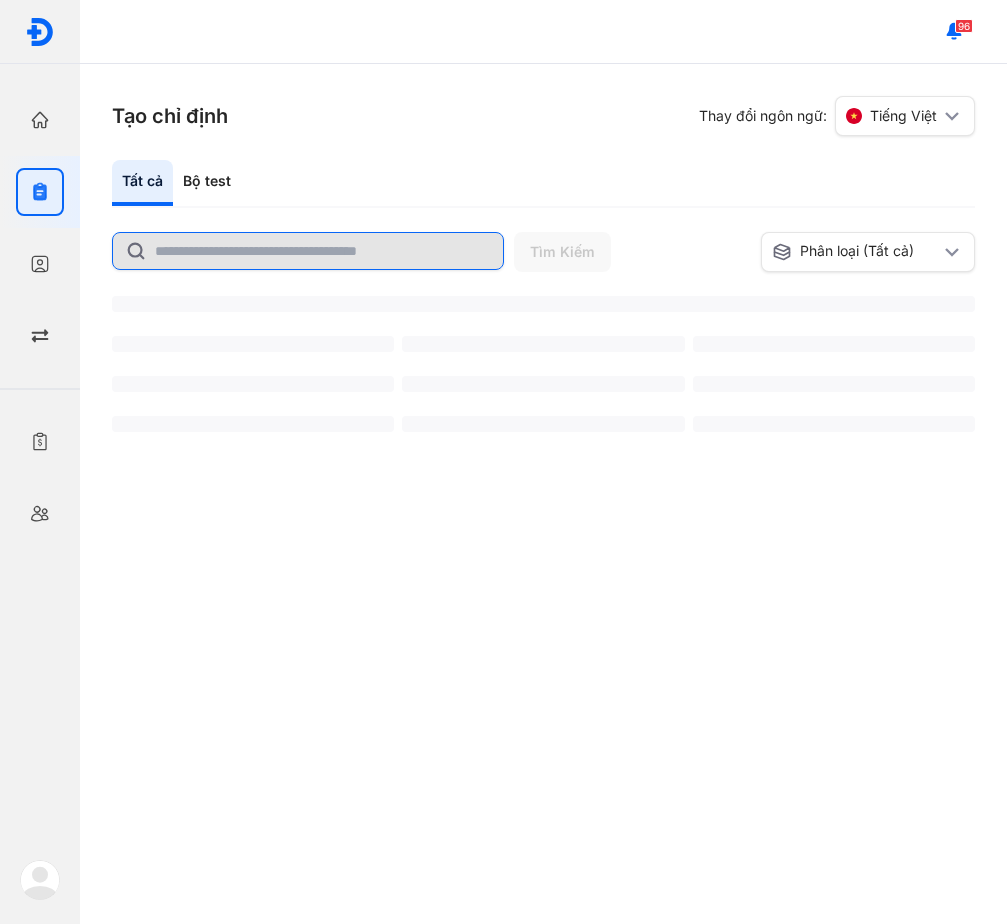 click 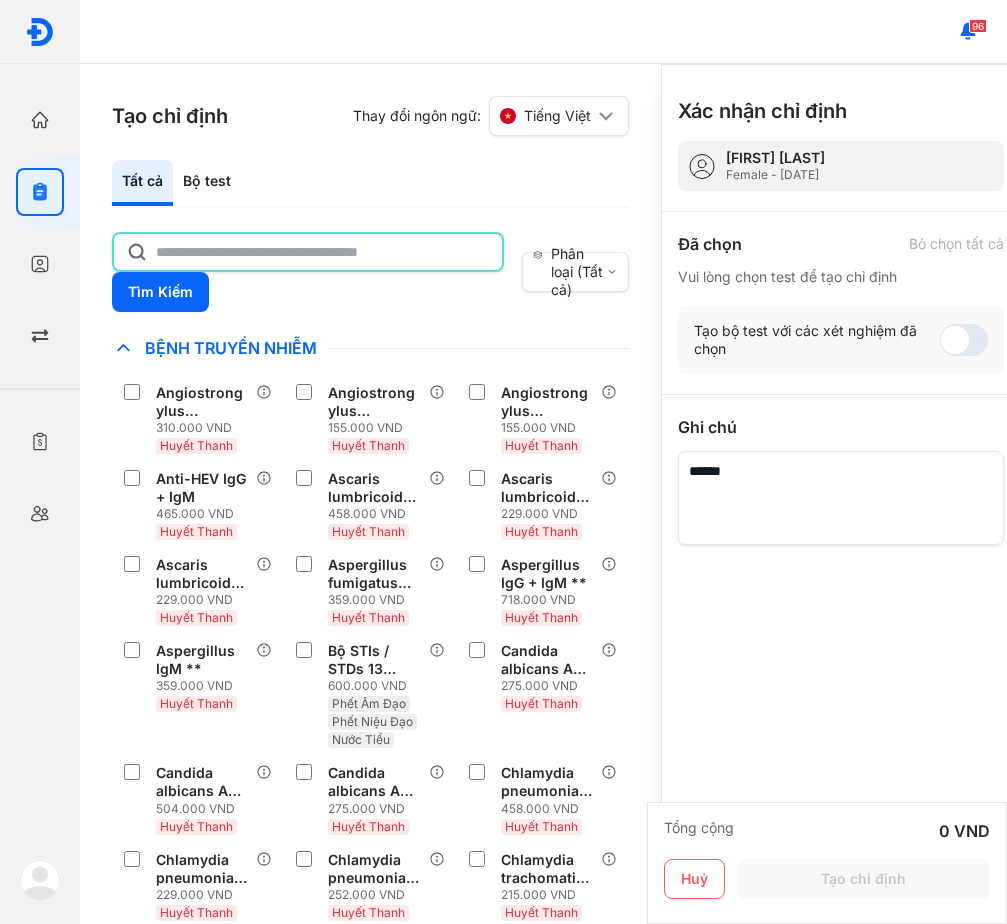 click 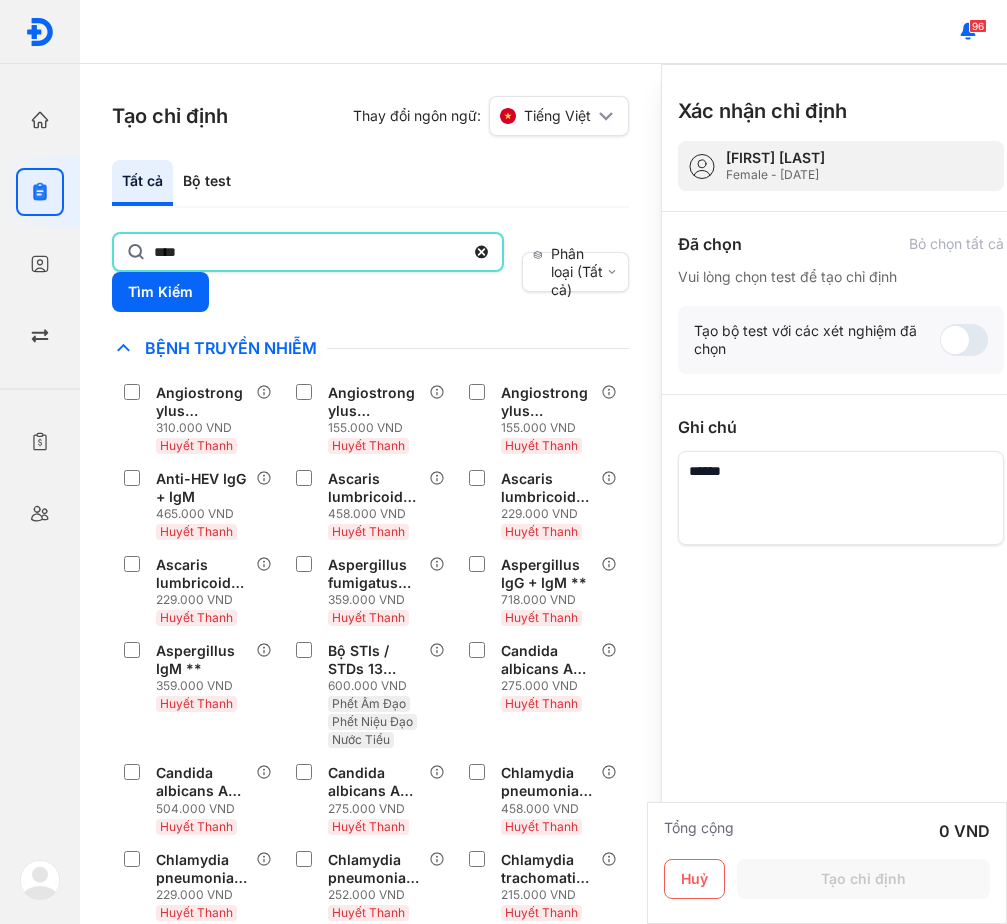 type on "****" 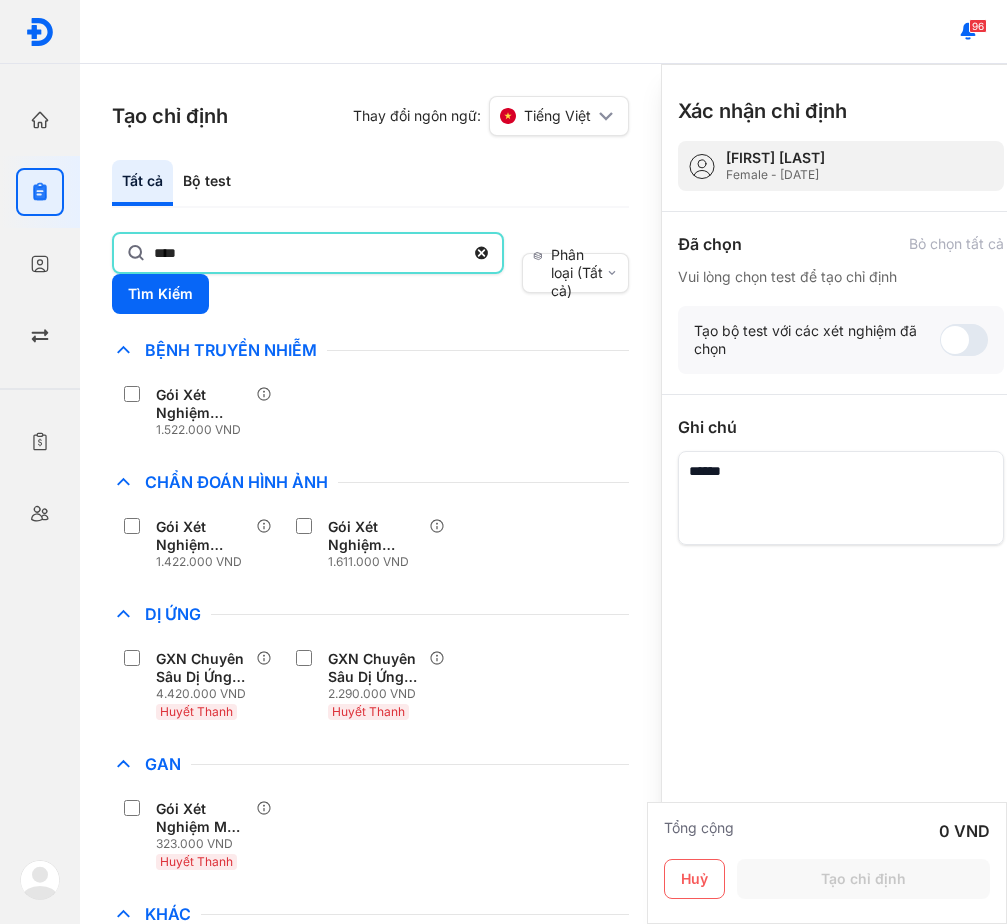 click on "Gói Xét Nghiệm Chẩn Đoán Hình Ảnh Nam -  Nâng  Cao (7) [PRICE] VND GóiXét Nghiệm Chẩn Đoán Hình Ảnh Nữ -  Nâng  Cao (8) [PRICE] VND" at bounding box center [370, 544] 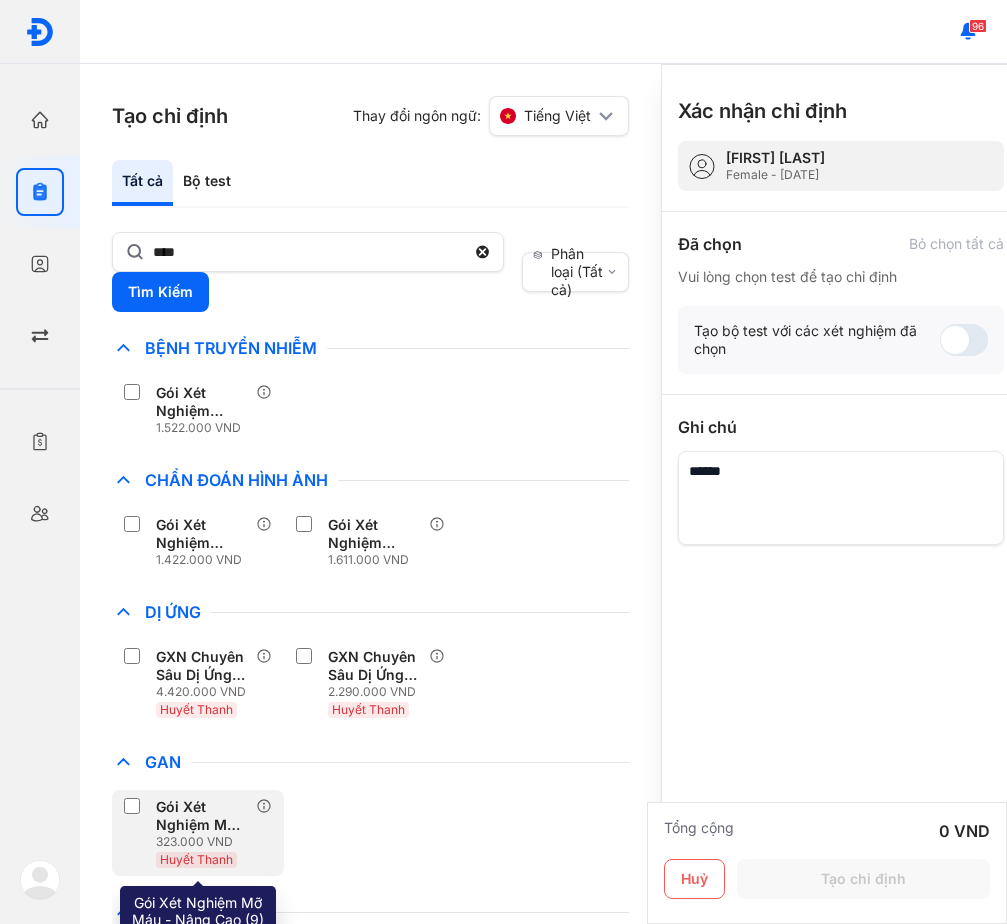 click on "Gói Xét Nghiệm Mỡ Máu -  Nâng  Cao (9)" at bounding box center (202, 816) 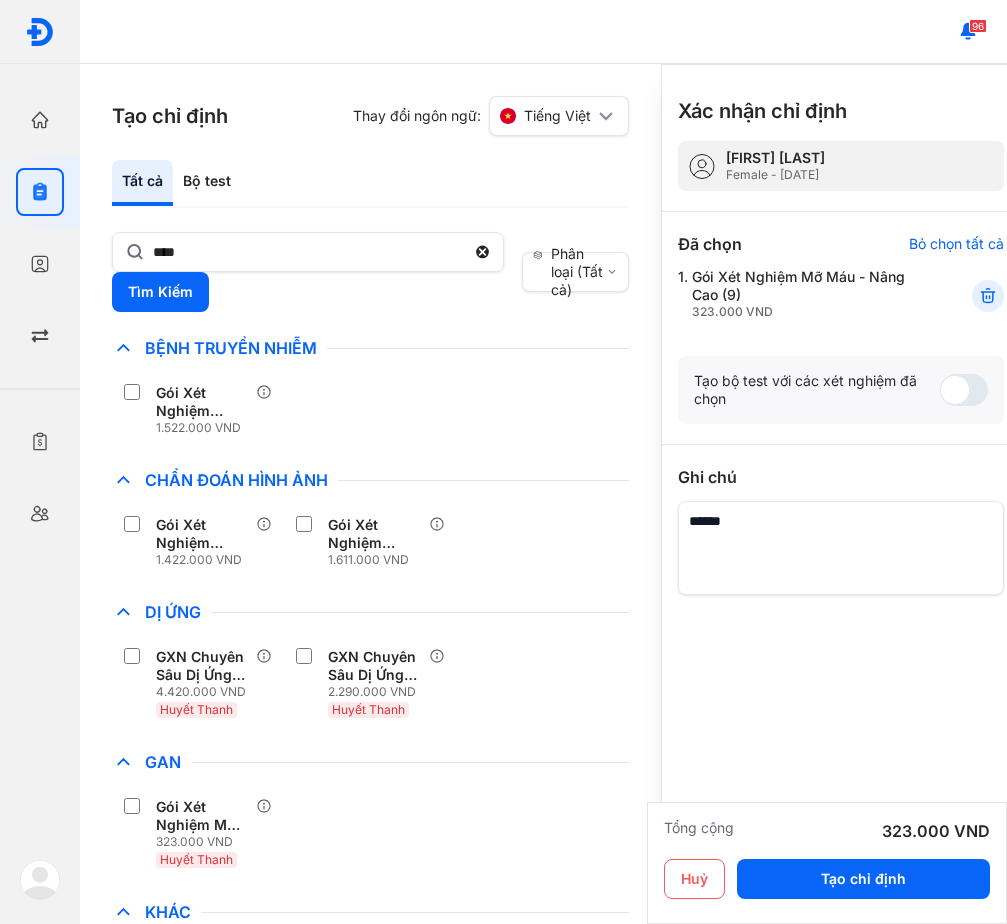 click on "Gan" at bounding box center [370, 762] 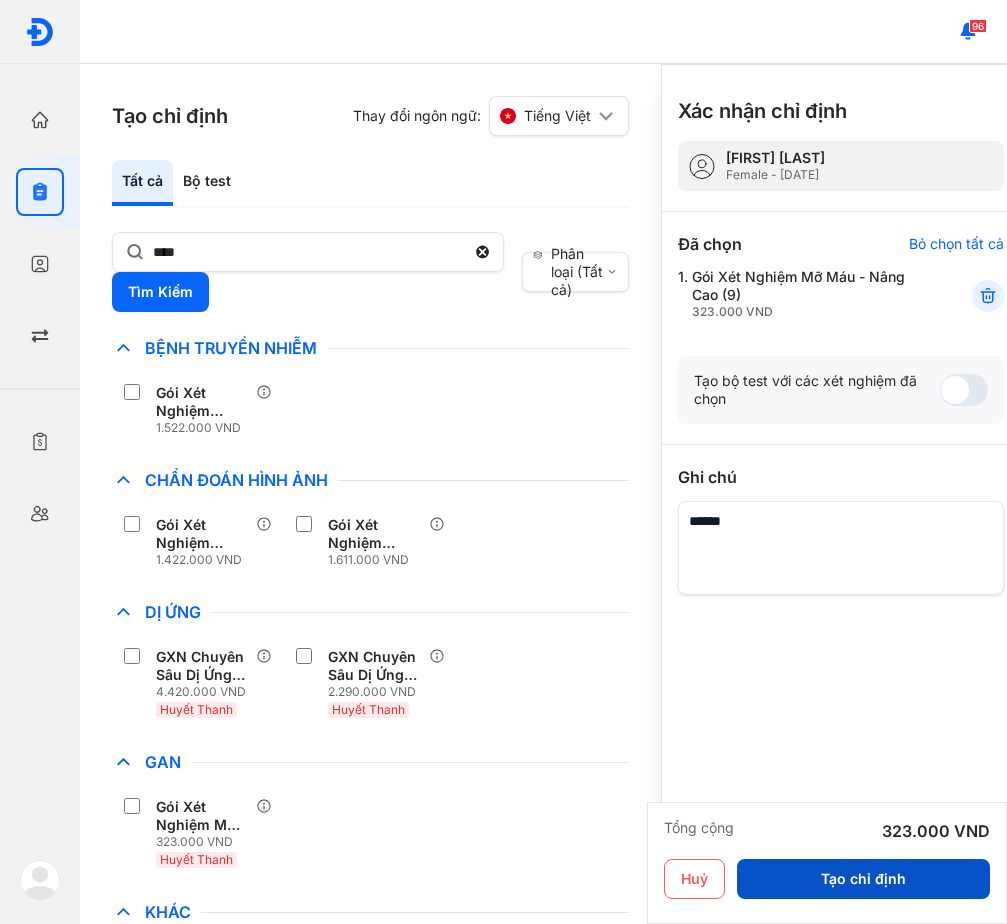 click on "Tạo chỉ định" at bounding box center (863, 879) 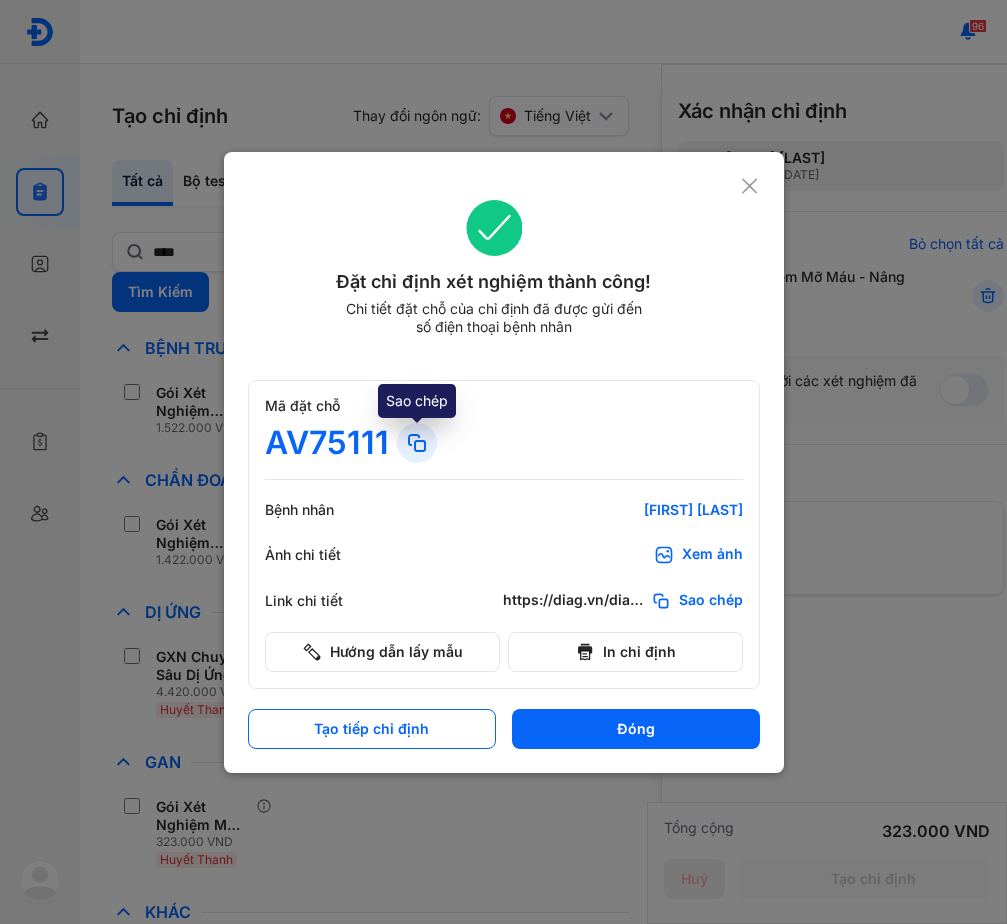 scroll, scrollTop: 0, scrollLeft: 0, axis: both 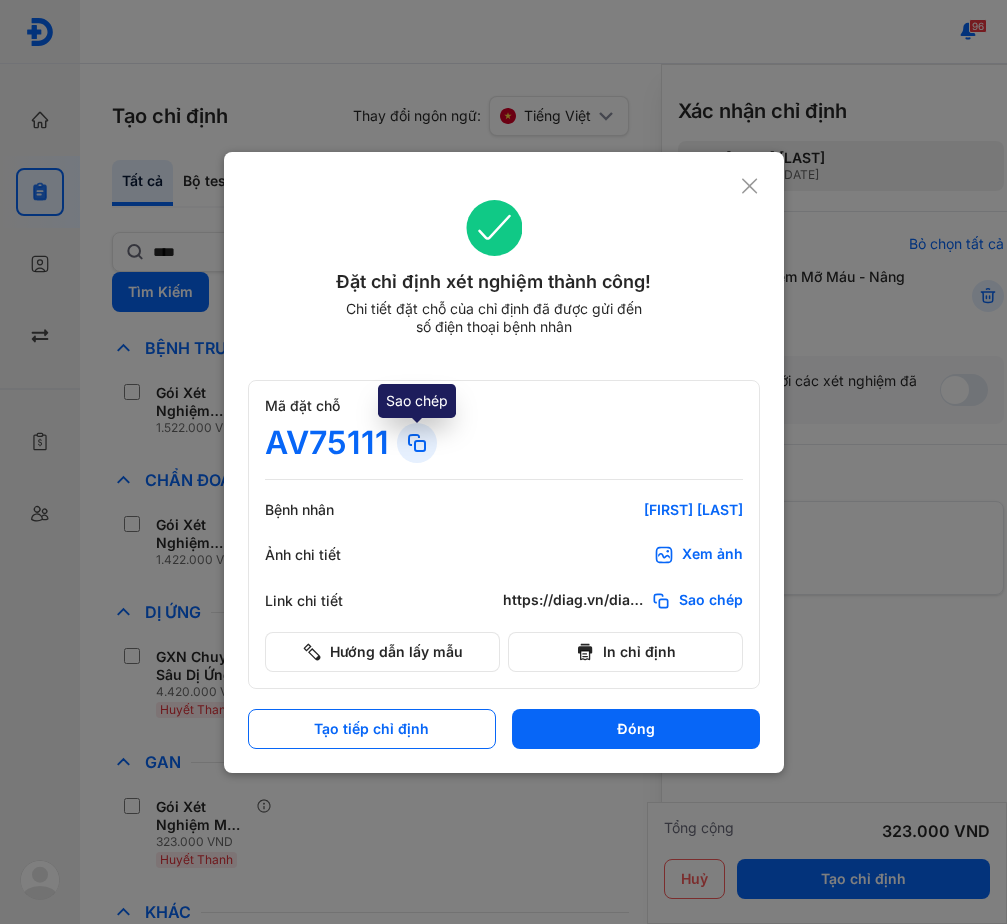 click 